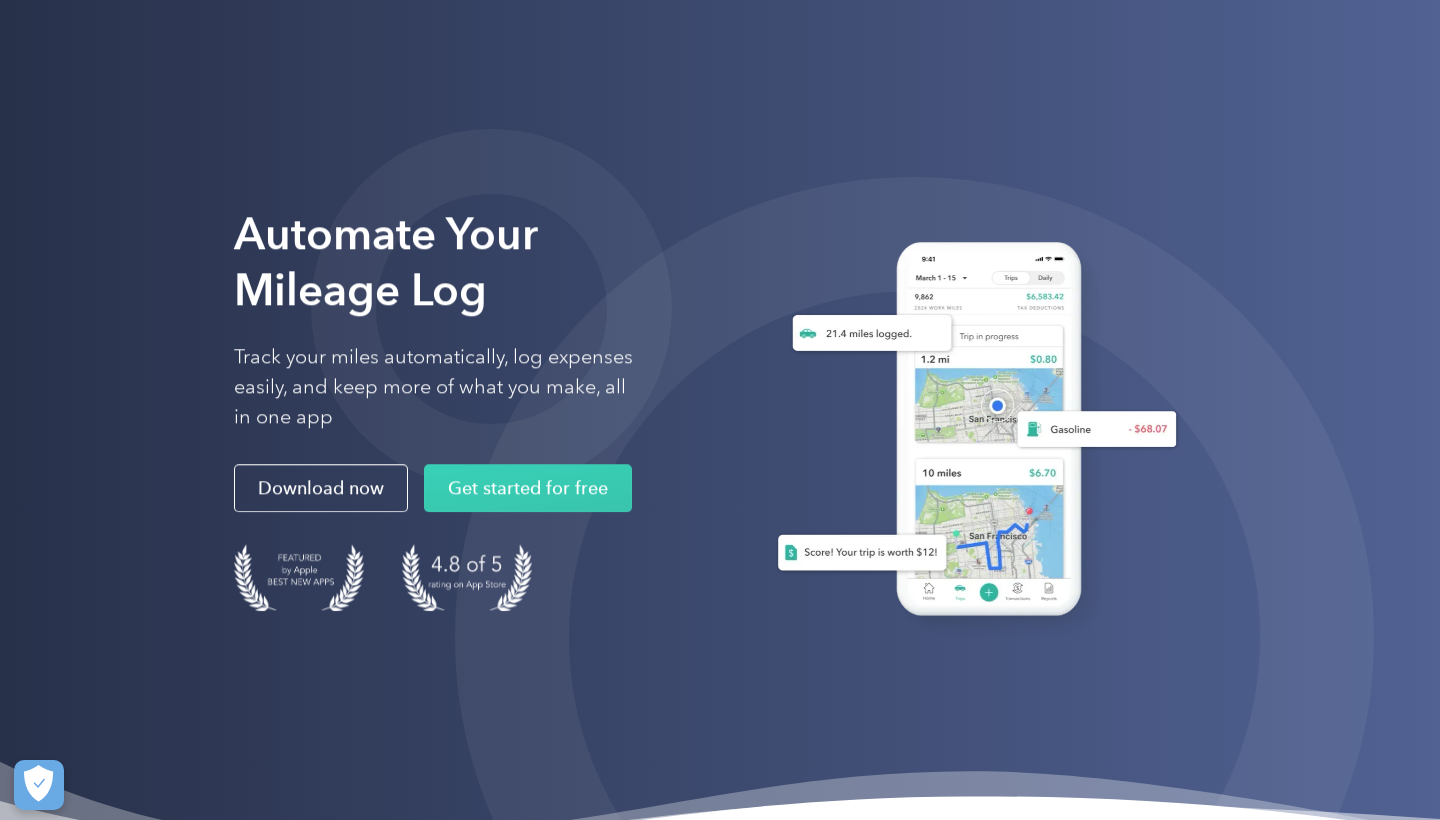 scroll, scrollTop: 0, scrollLeft: 0, axis: both 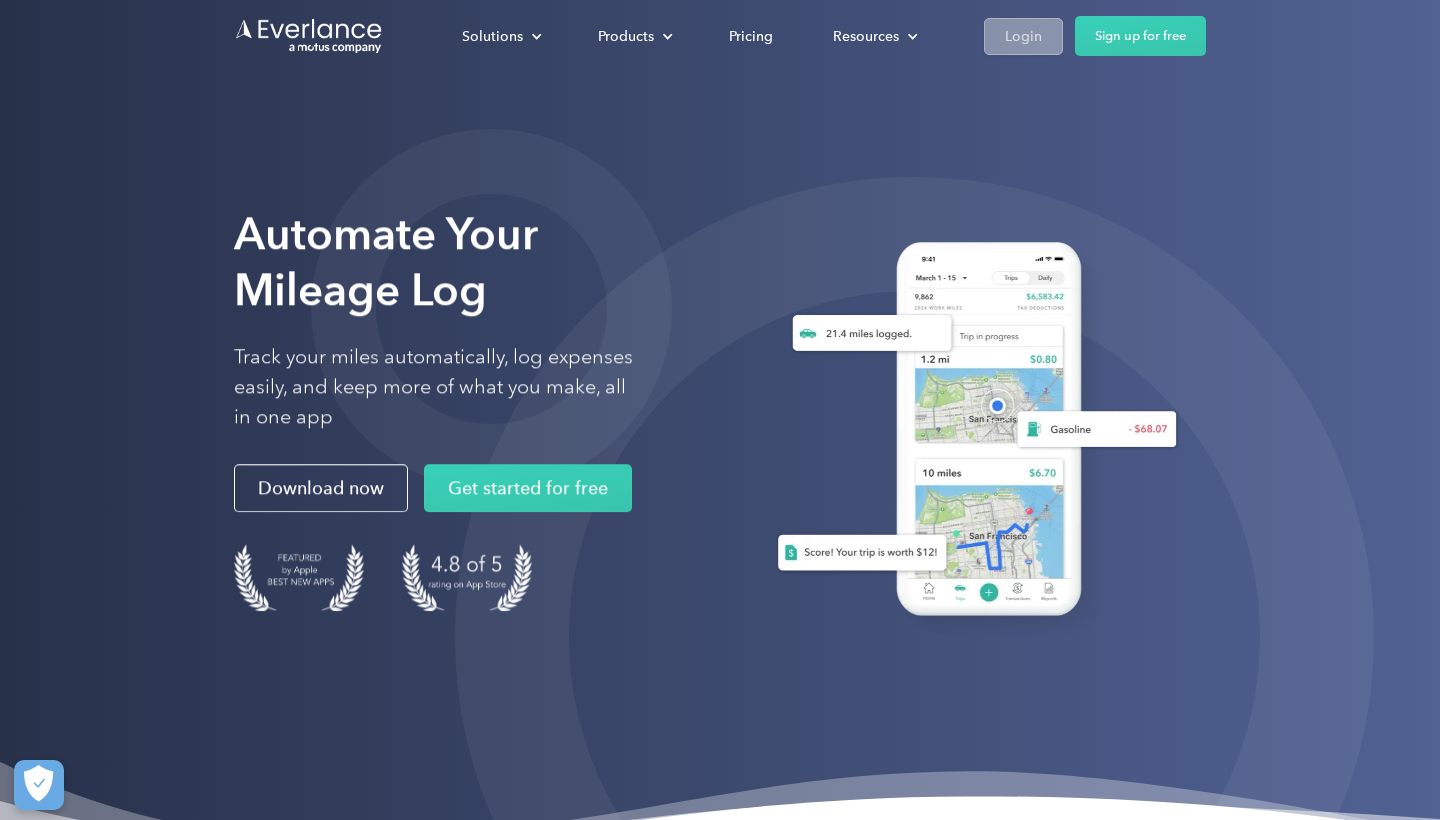 click on "Login" at bounding box center (1023, 36) 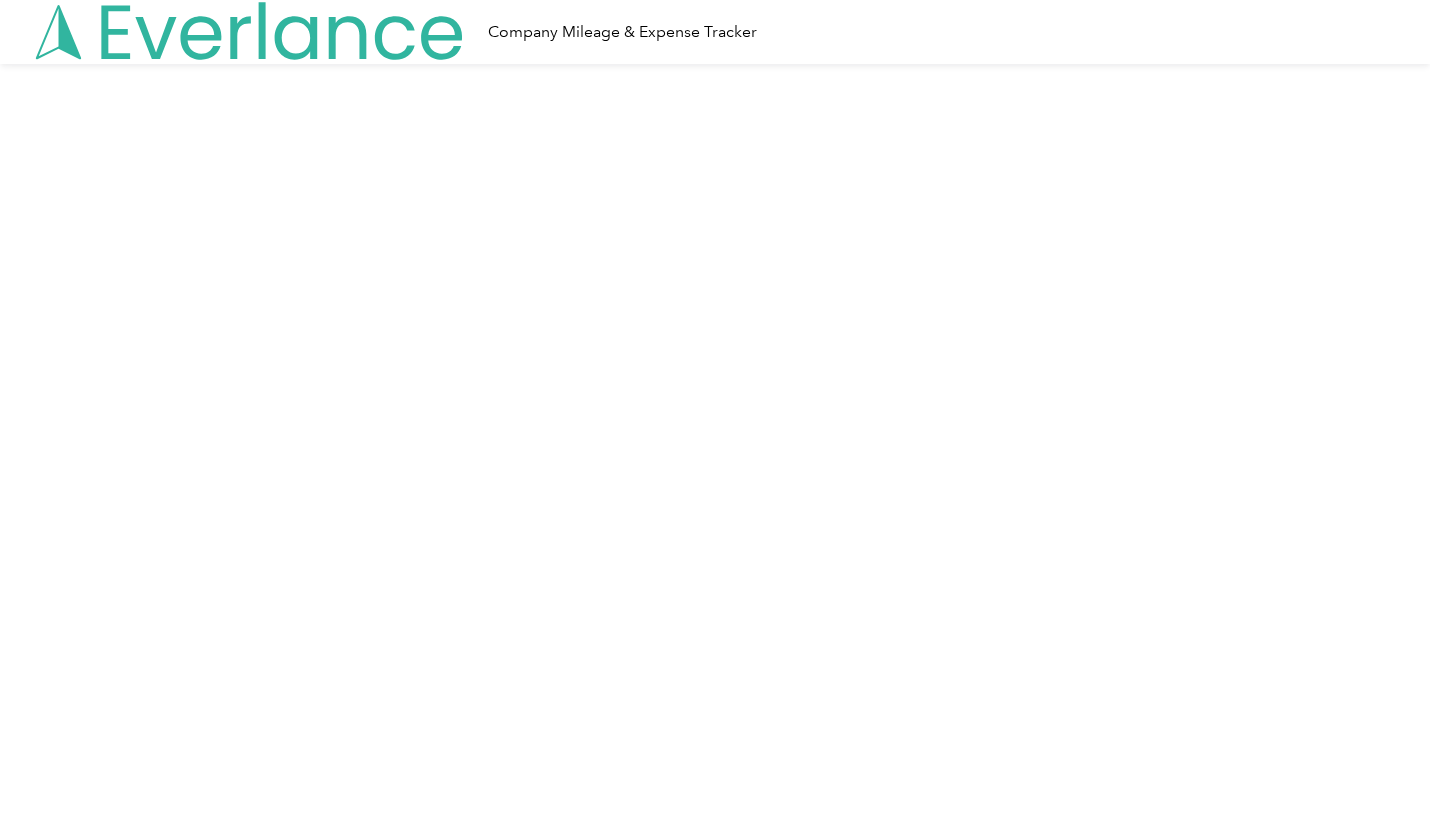 scroll, scrollTop: 0, scrollLeft: 0, axis: both 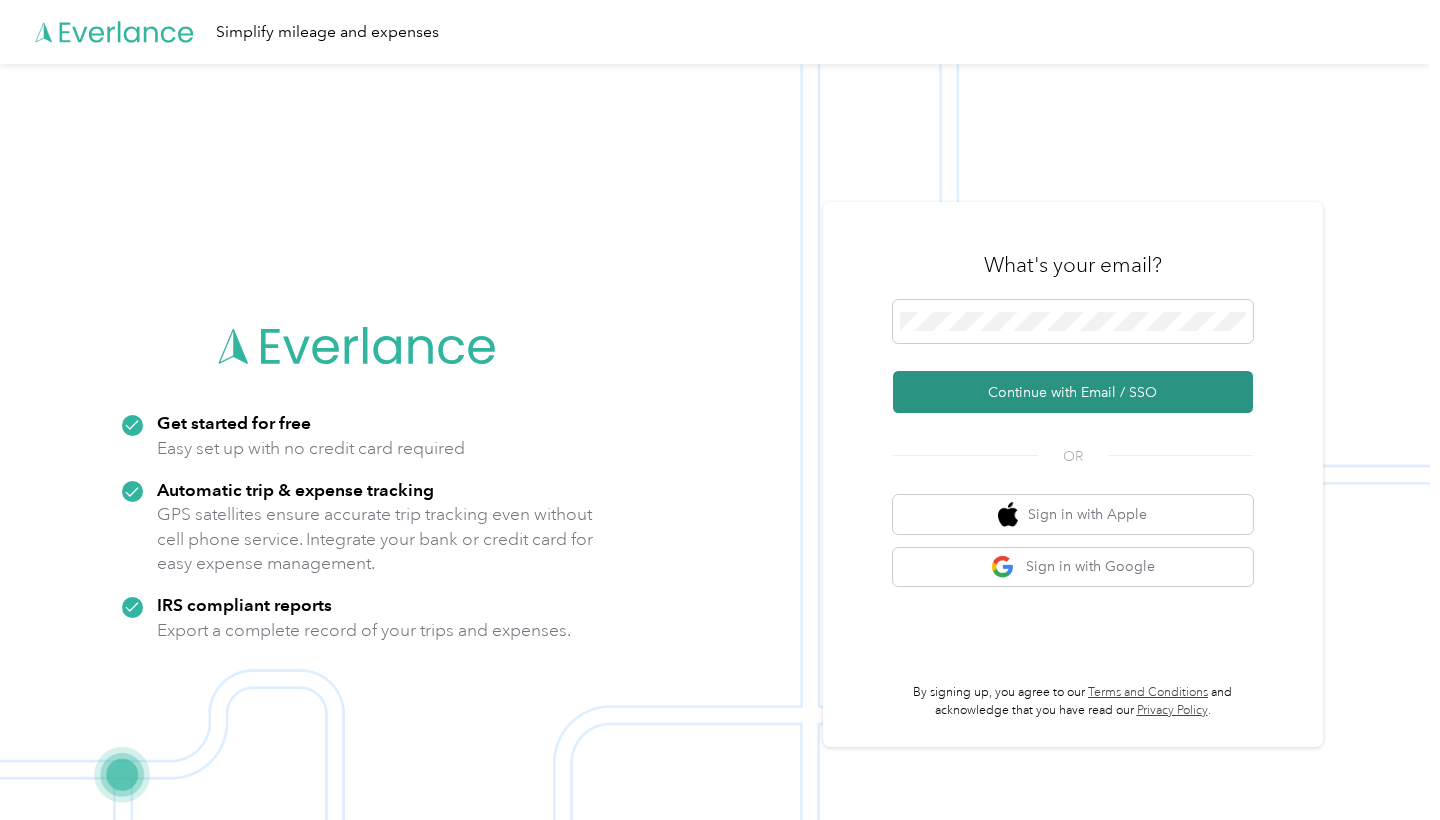 click on "Continue with Email / SSO" at bounding box center (1073, 392) 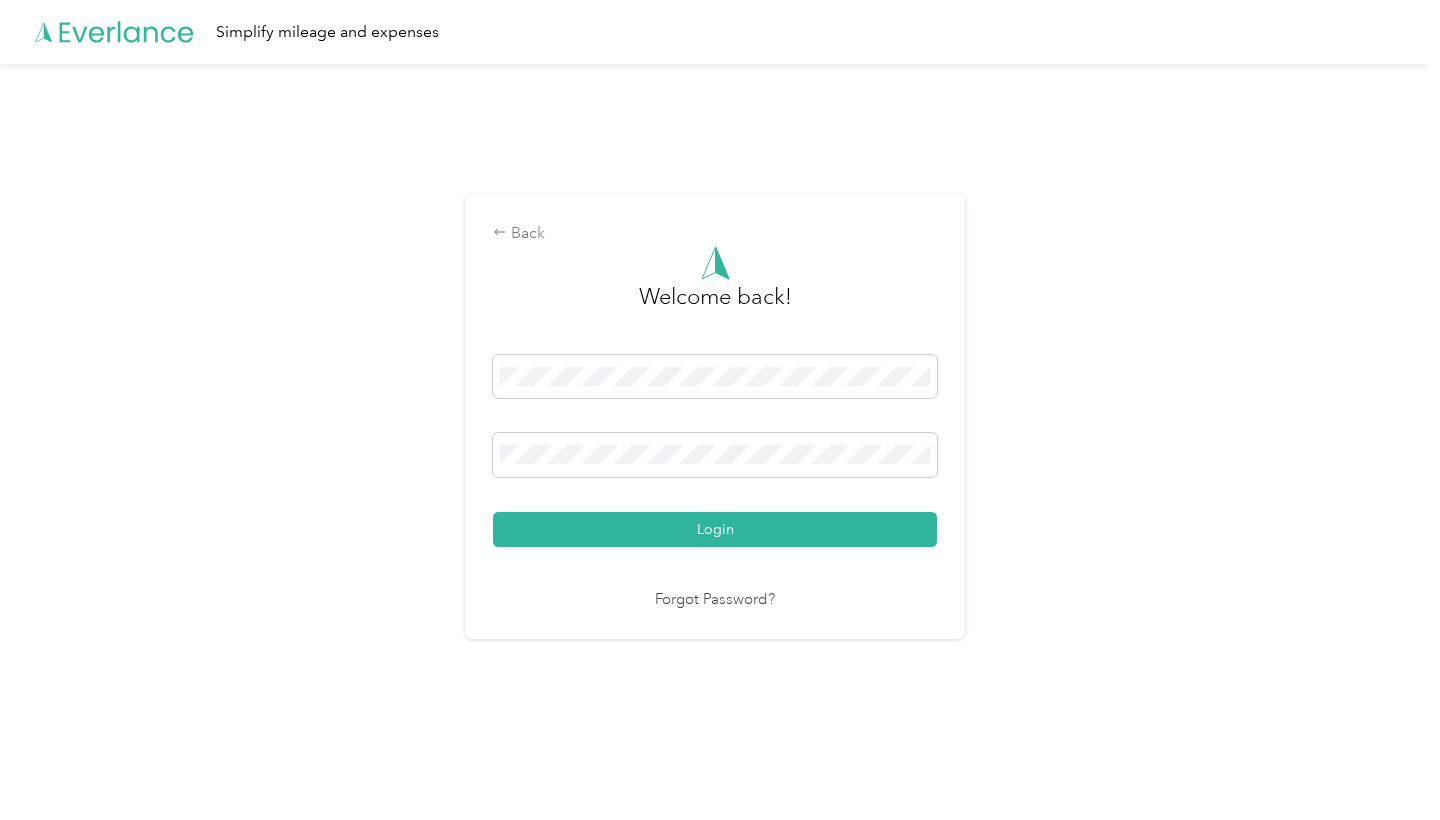 click on "Login" at bounding box center [715, 529] 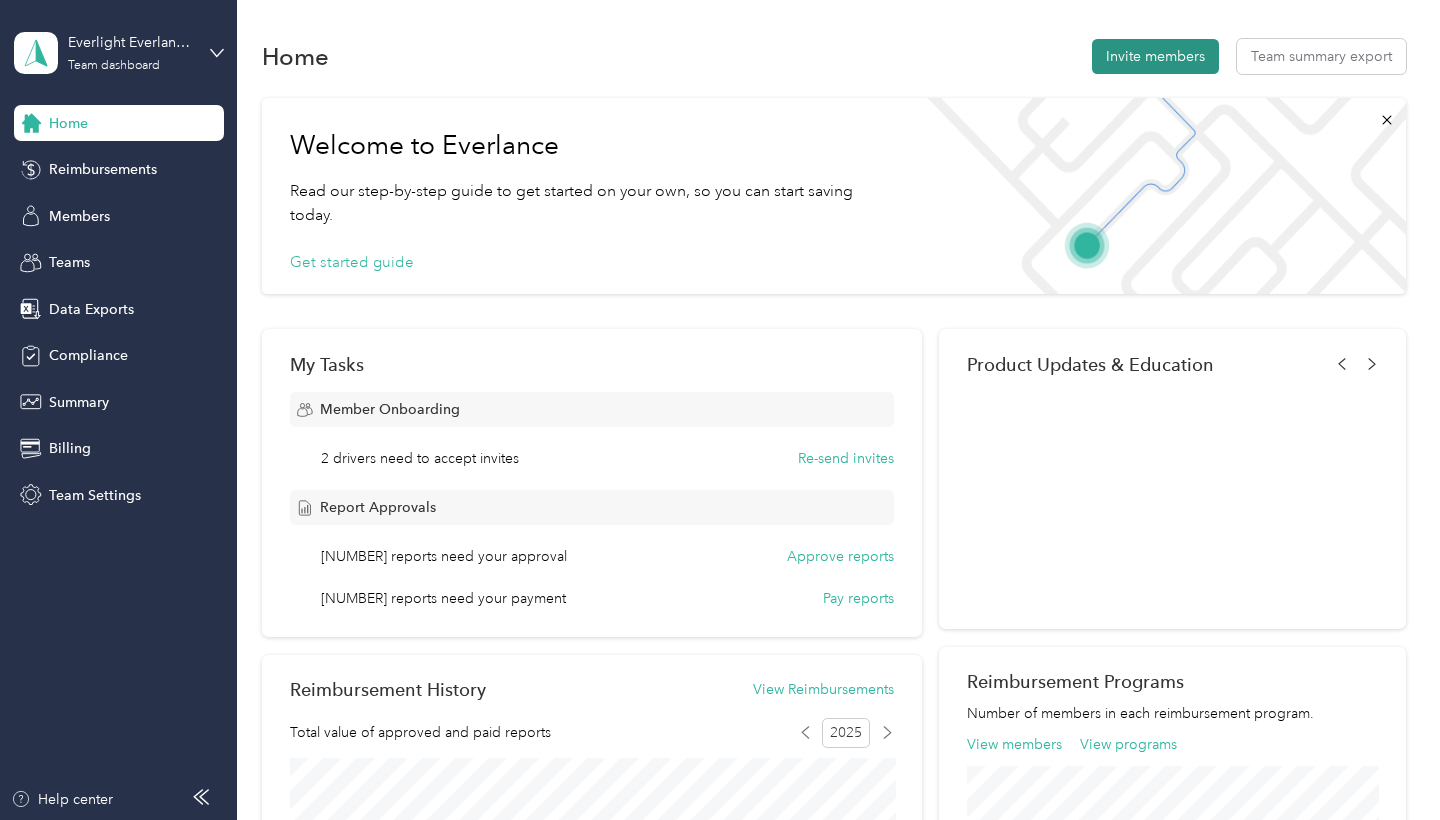 click on "Invite members" at bounding box center (1155, 56) 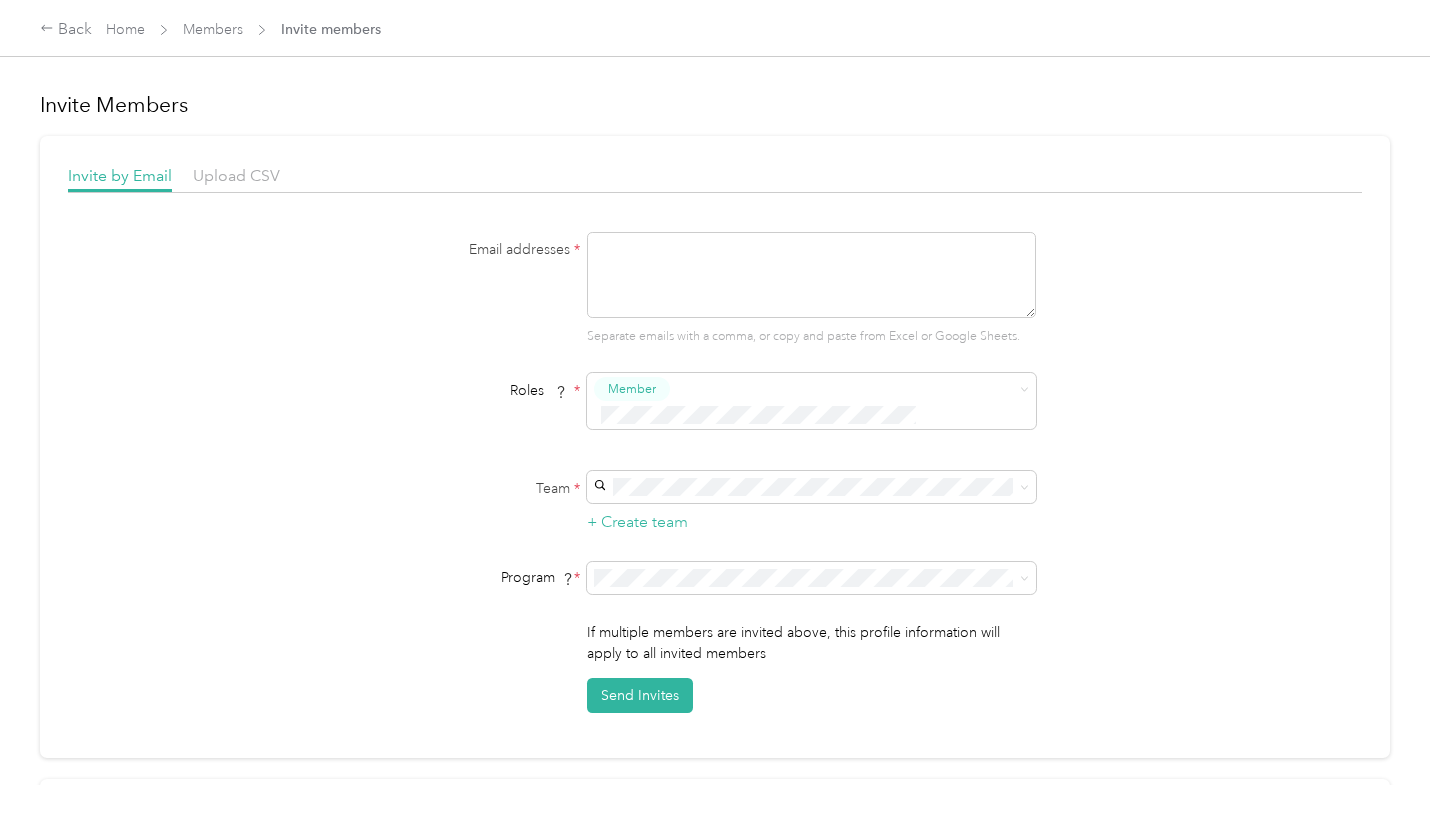 click at bounding box center (811, 275) 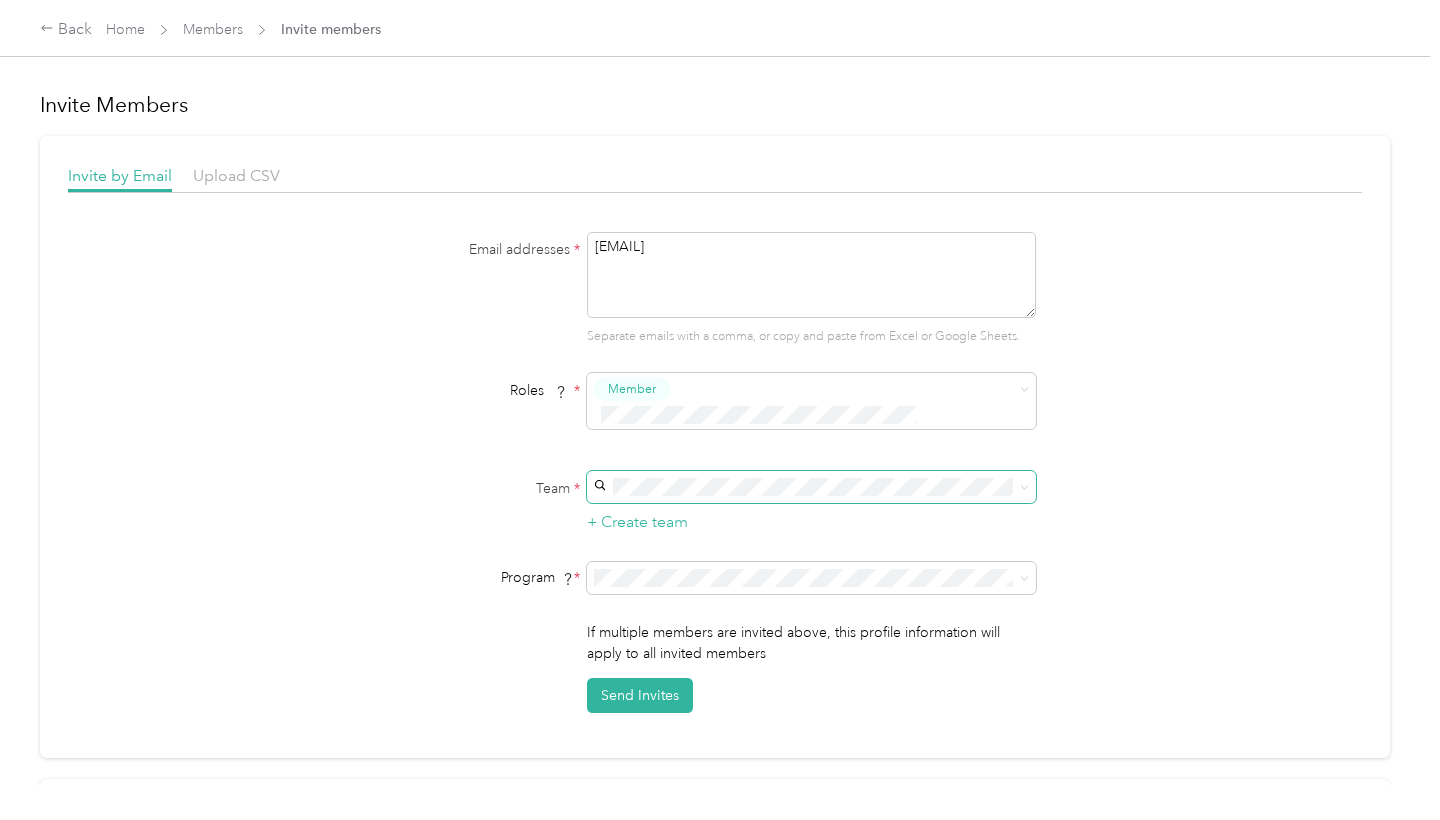 type on "maximus.lane@everlightsolar.com" 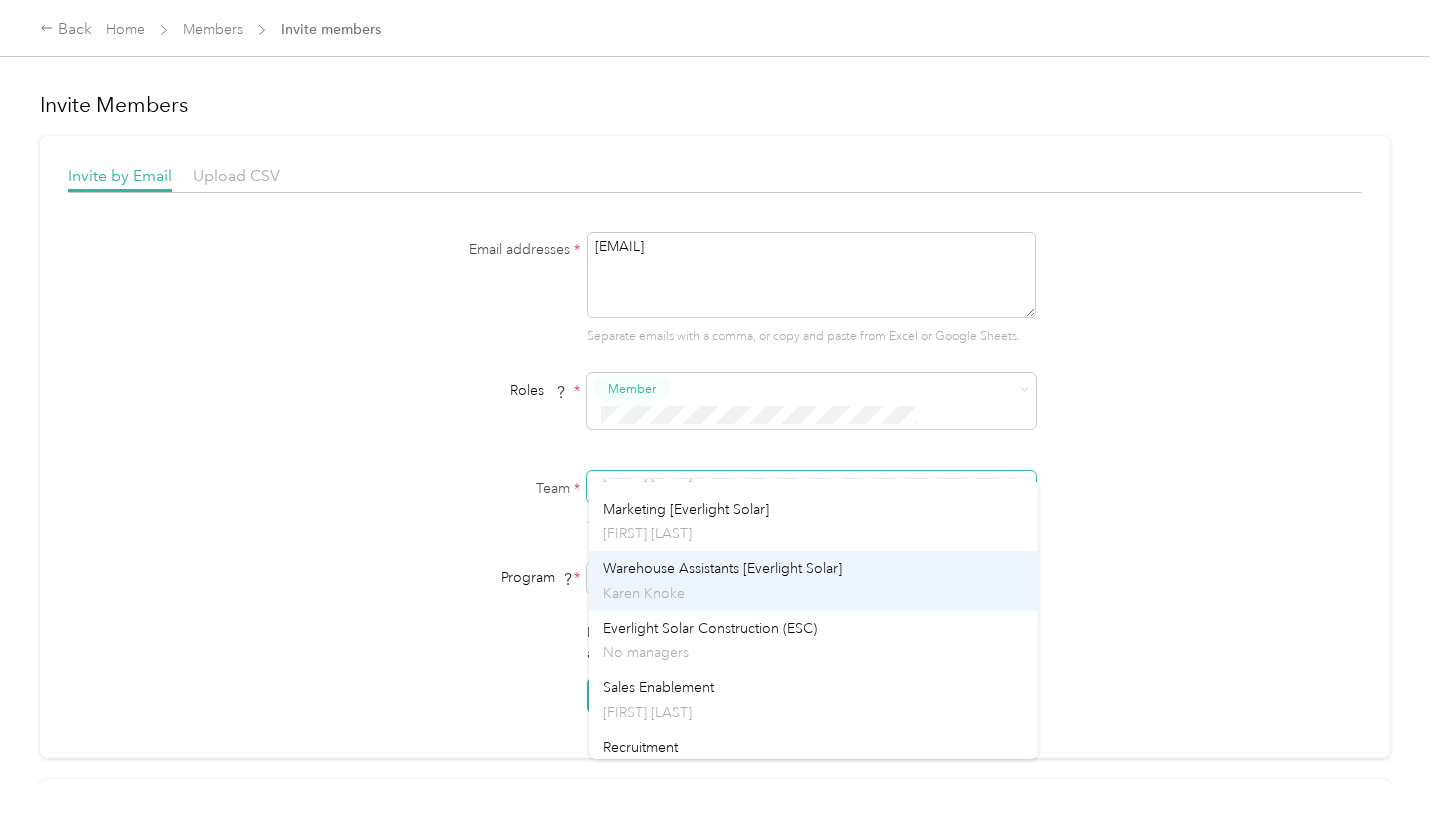 scroll, scrollTop: 107, scrollLeft: 0, axis: vertical 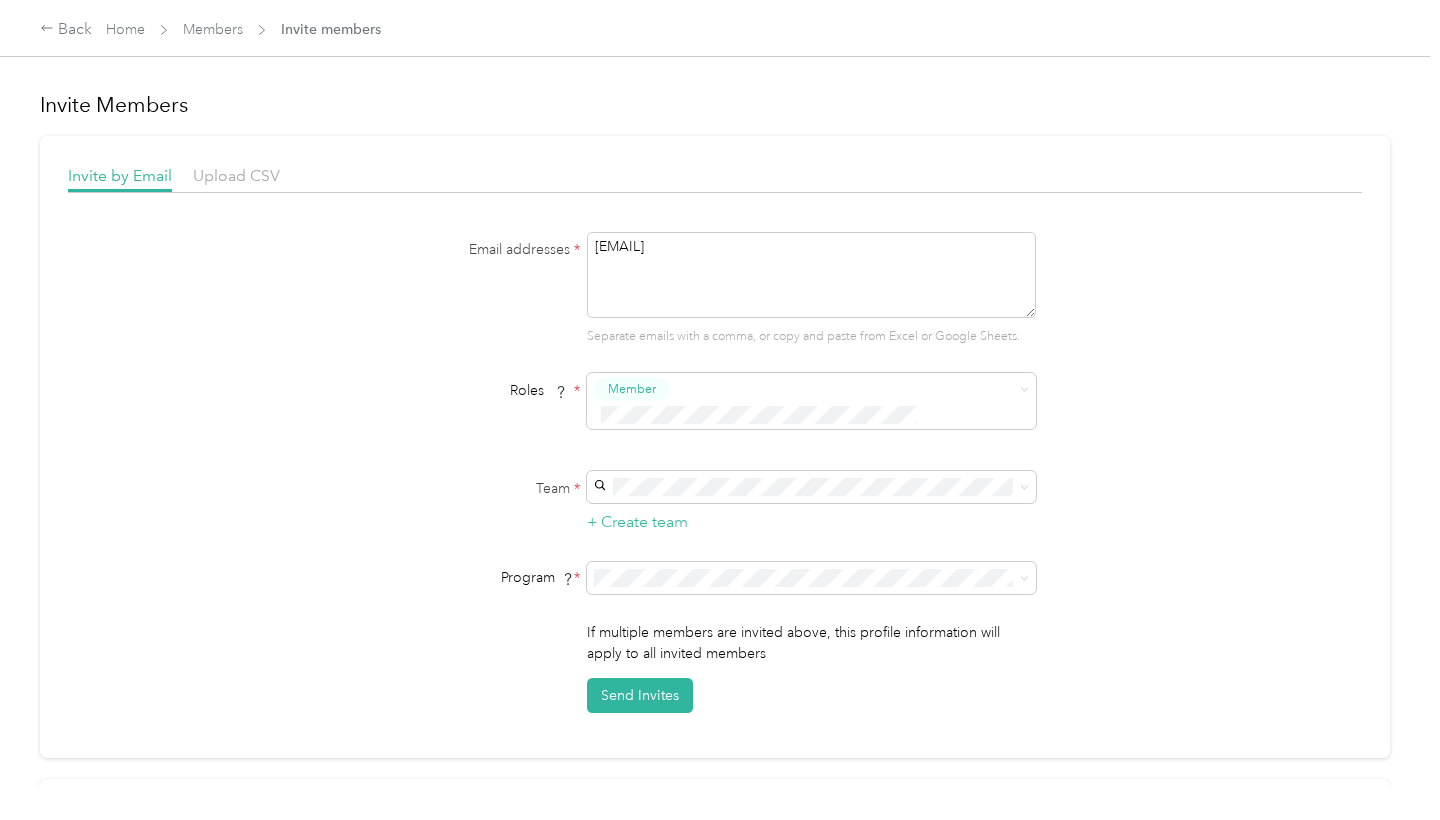 click on "No managers" at bounding box center [813, 645] 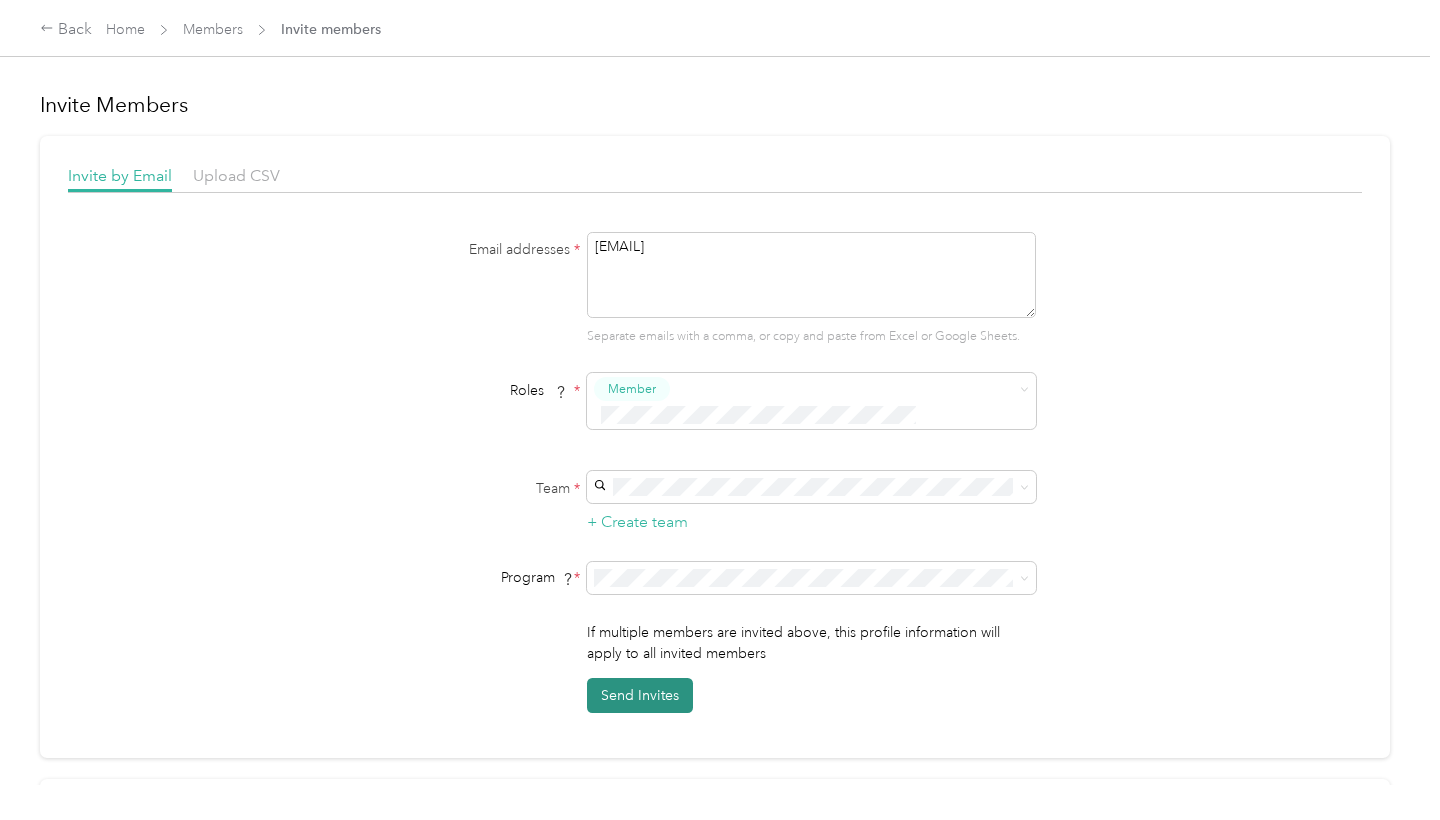 click on "Send Invites" at bounding box center [640, 695] 